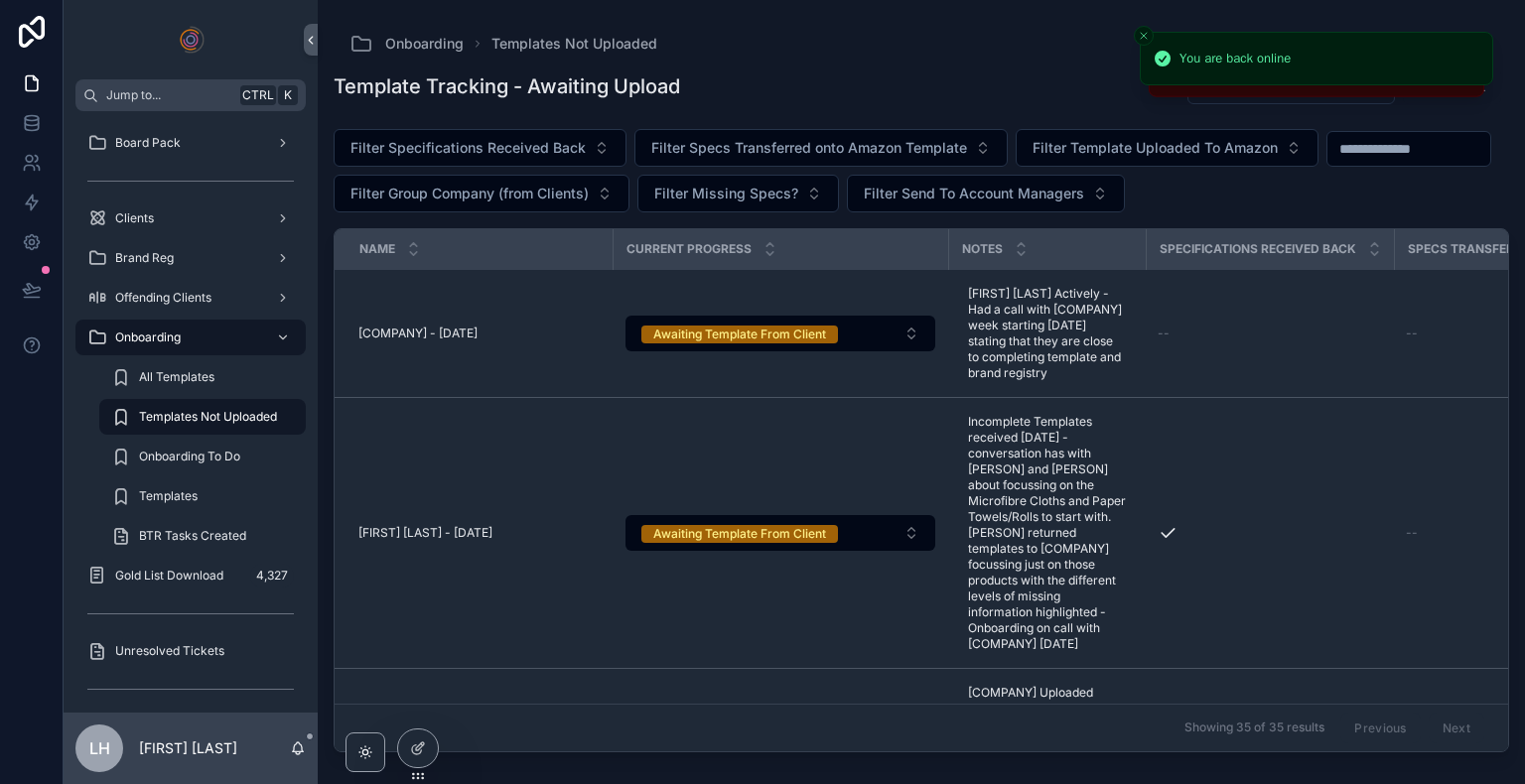 scroll, scrollTop: 0, scrollLeft: 0, axis: both 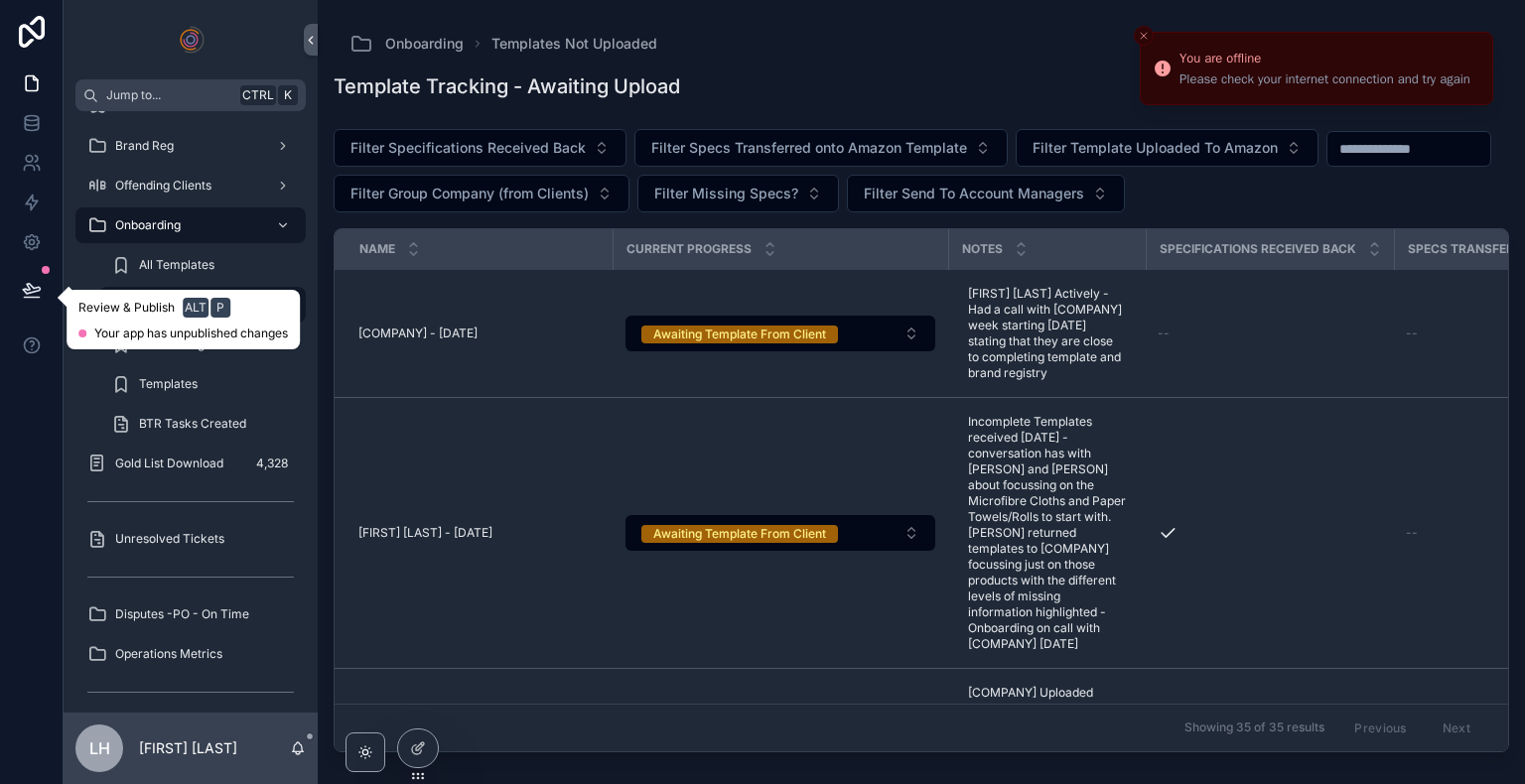 click at bounding box center [32, 290] 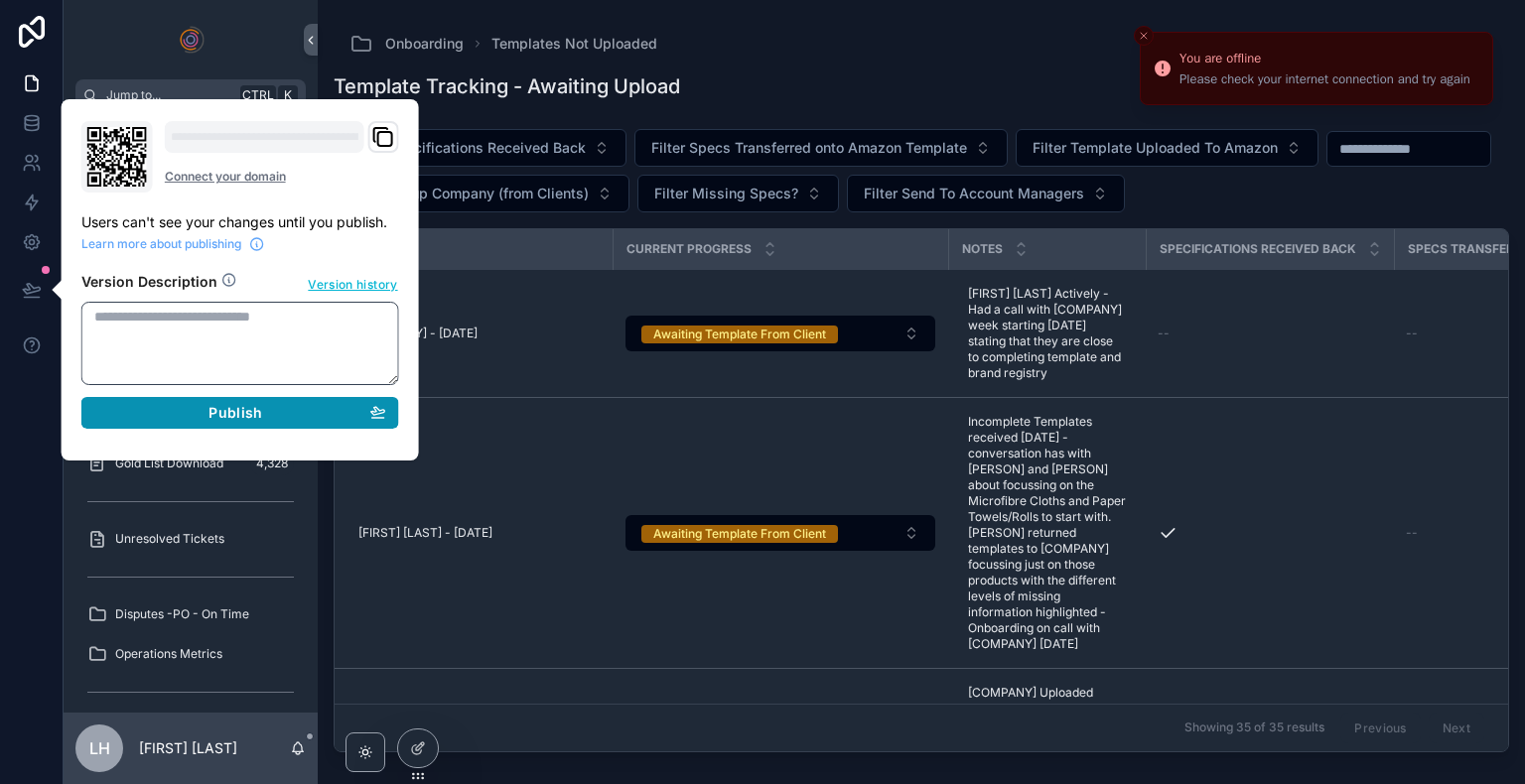 click on "Publish" at bounding box center (240, 413) 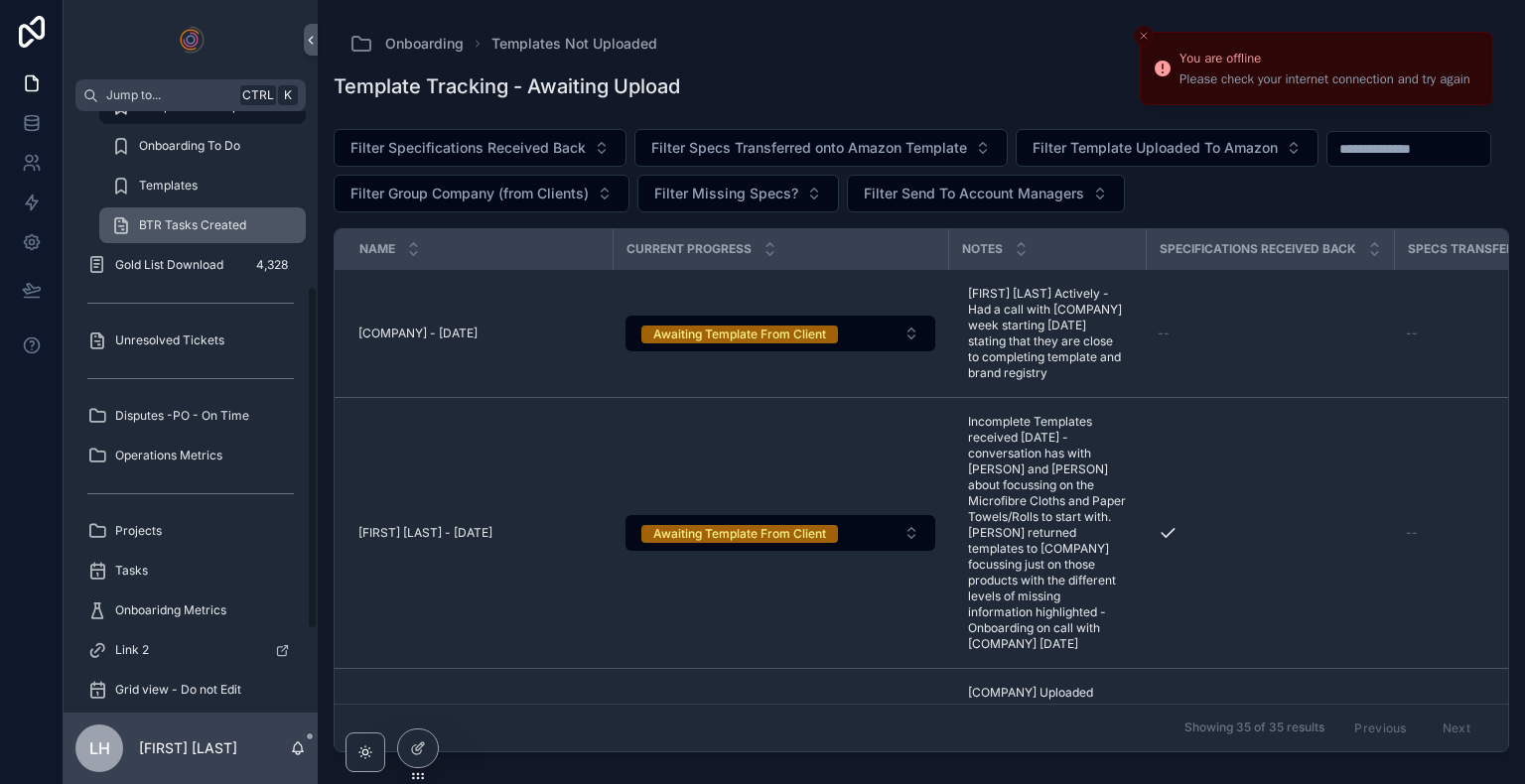 scroll, scrollTop: 0, scrollLeft: 0, axis: both 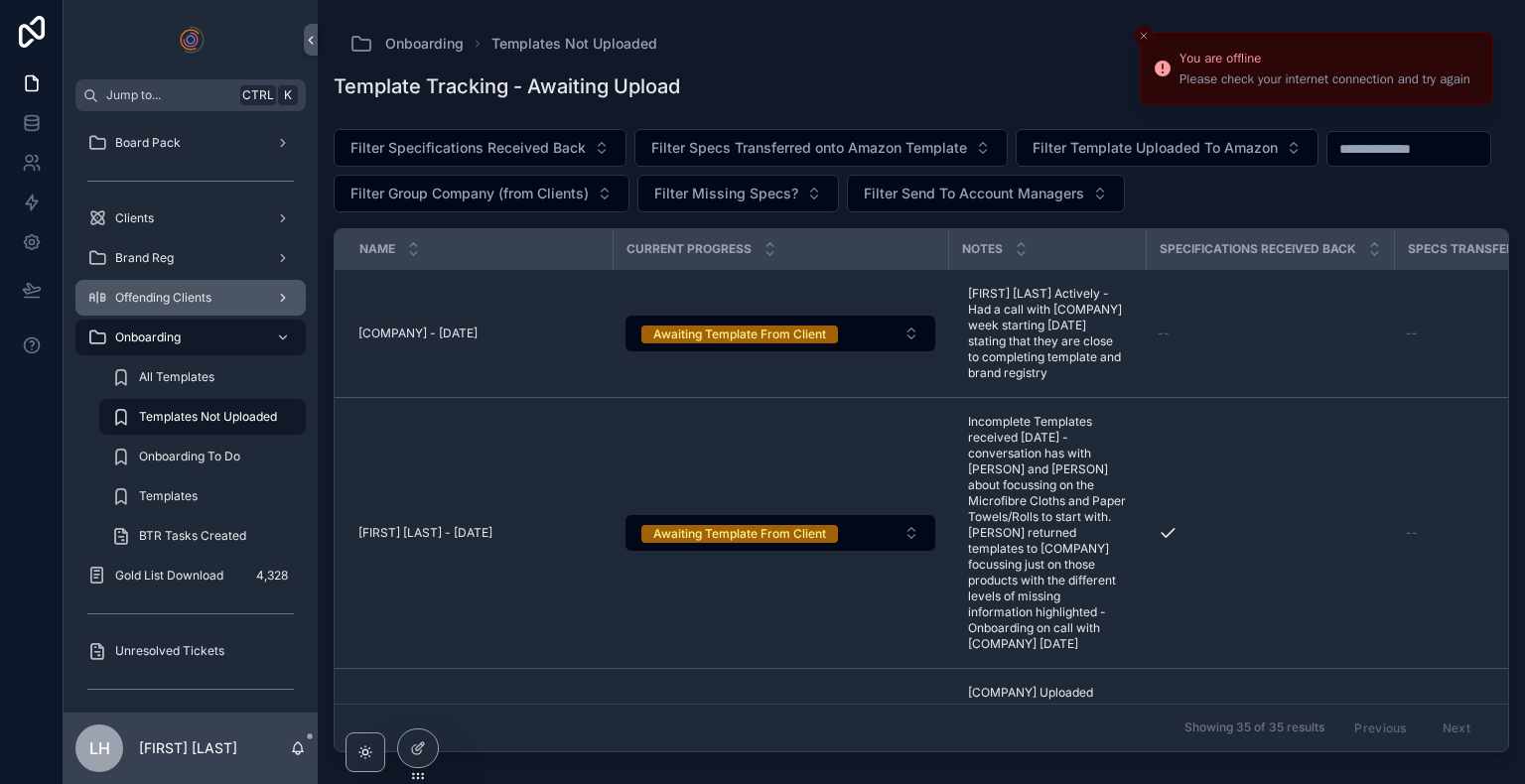 click 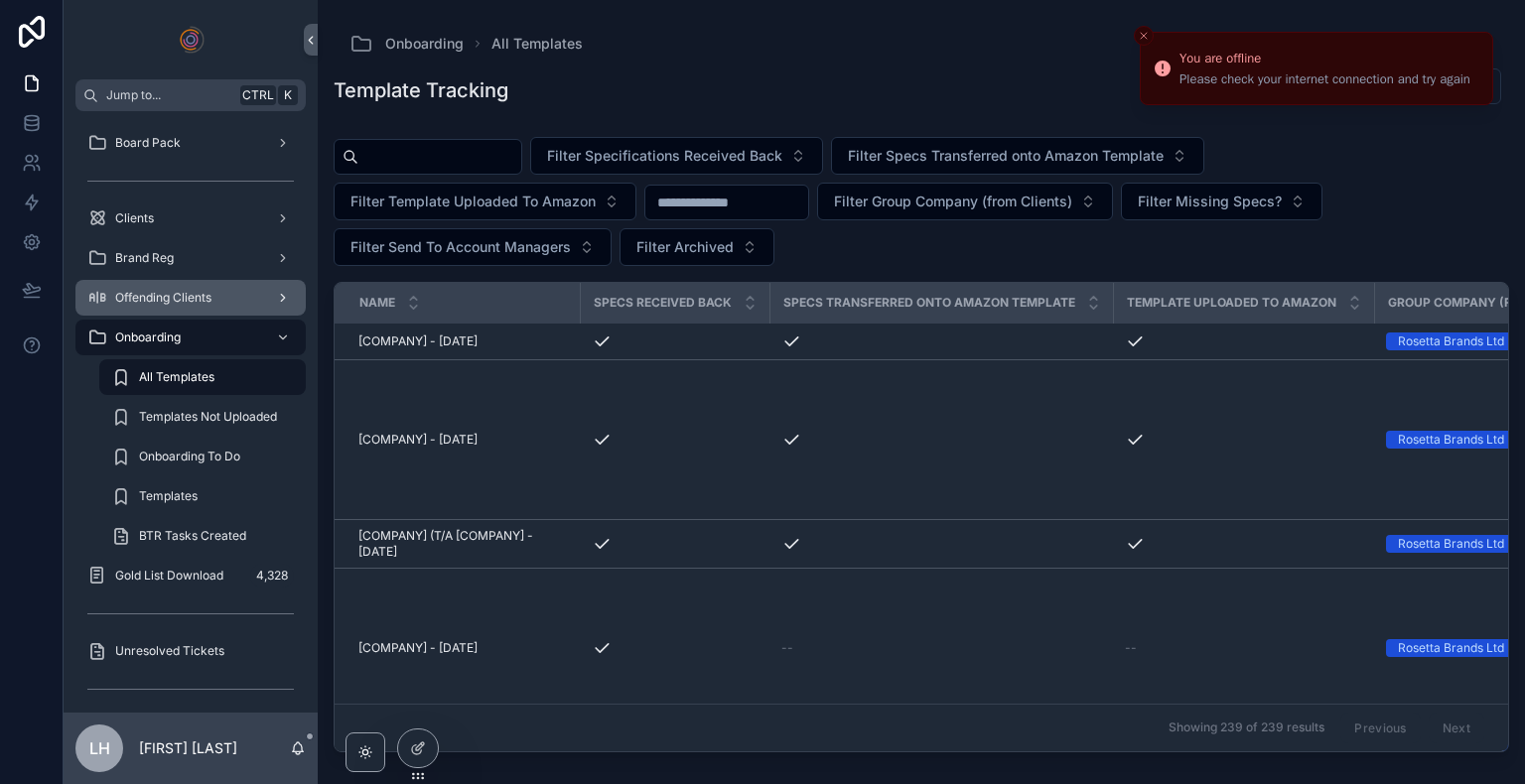 click on "Offending Clients" at bounding box center [191, 298] 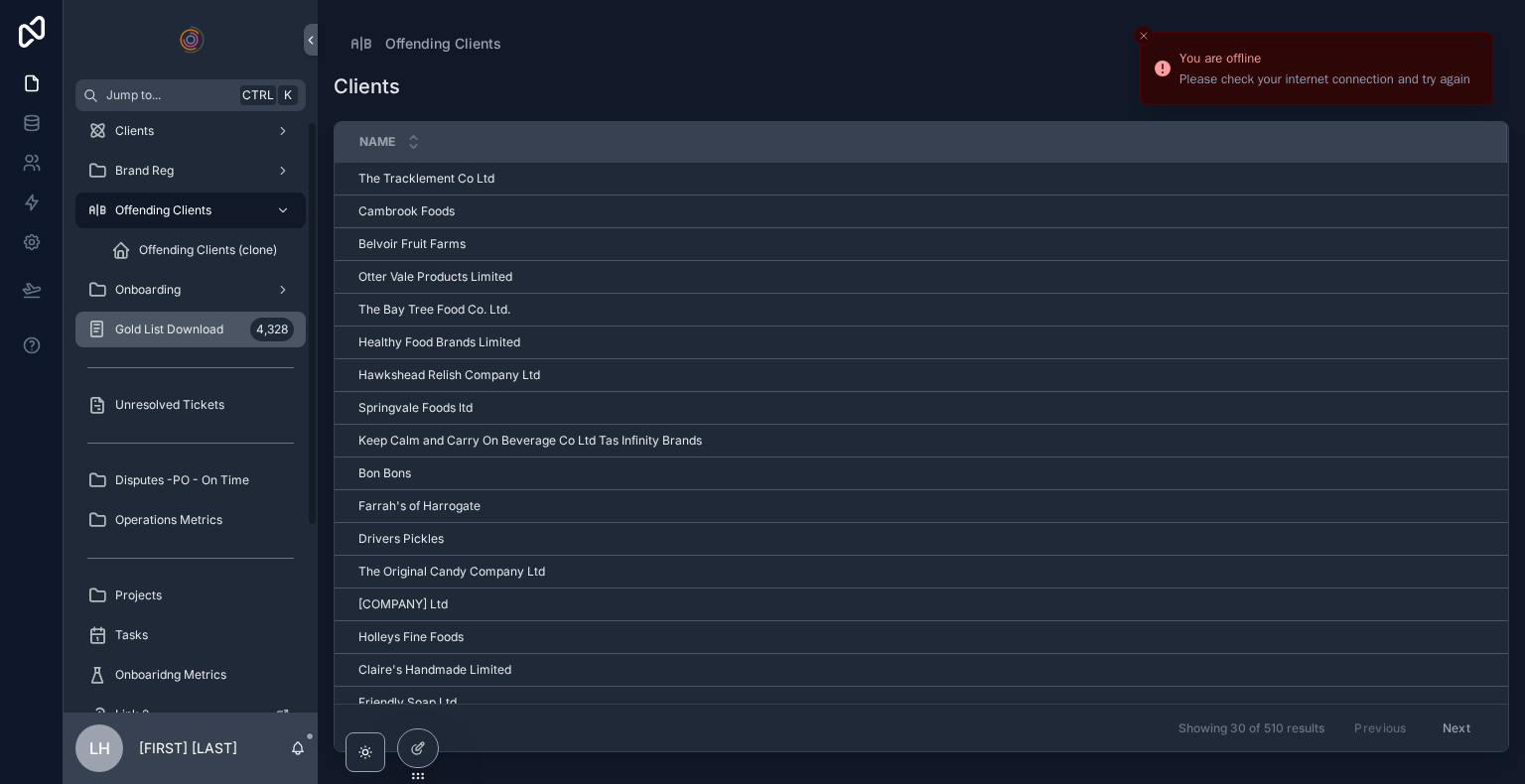 scroll, scrollTop: 291, scrollLeft: 0, axis: vertical 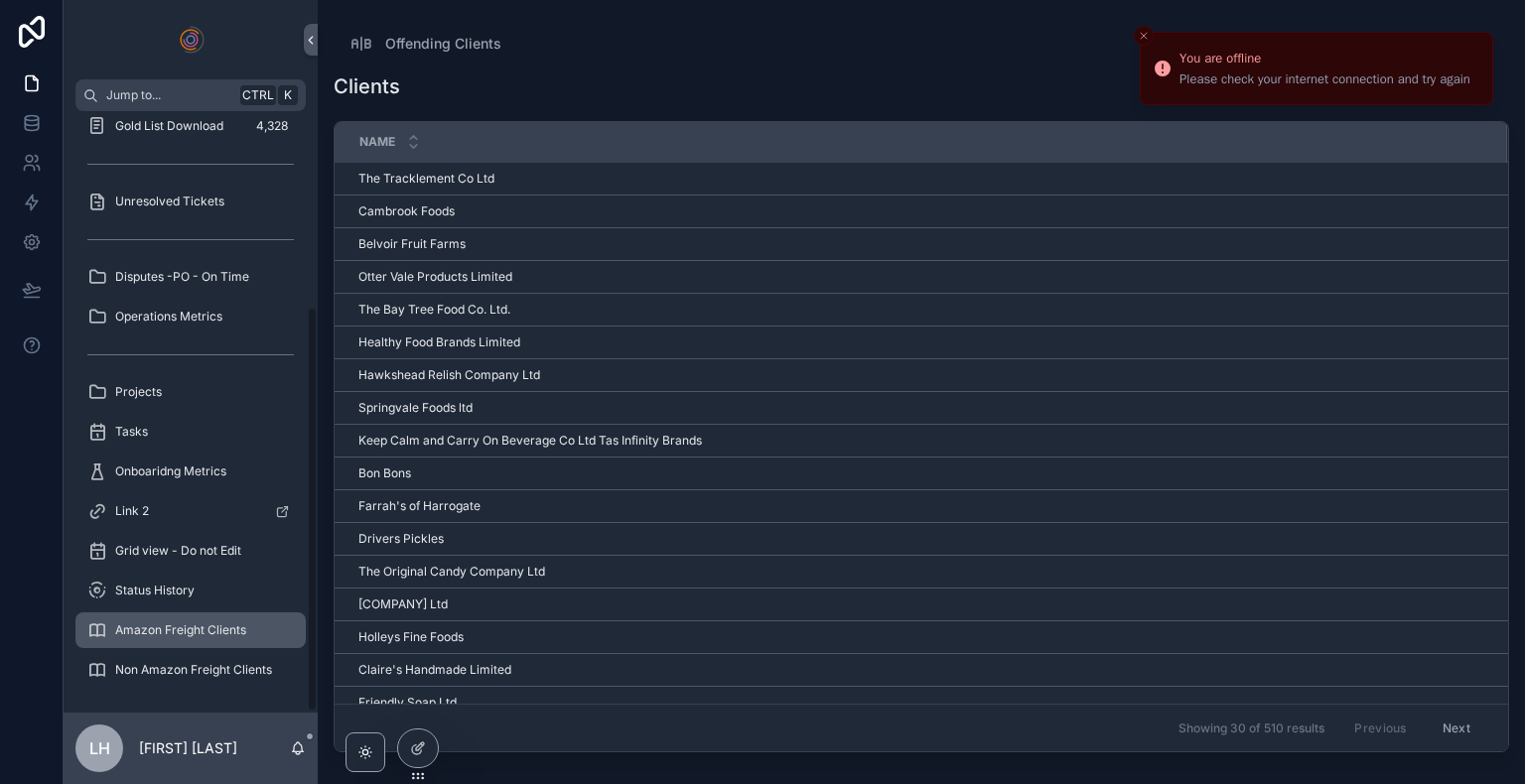 click on "Amazon Freight Clients" at bounding box center (191, 630) 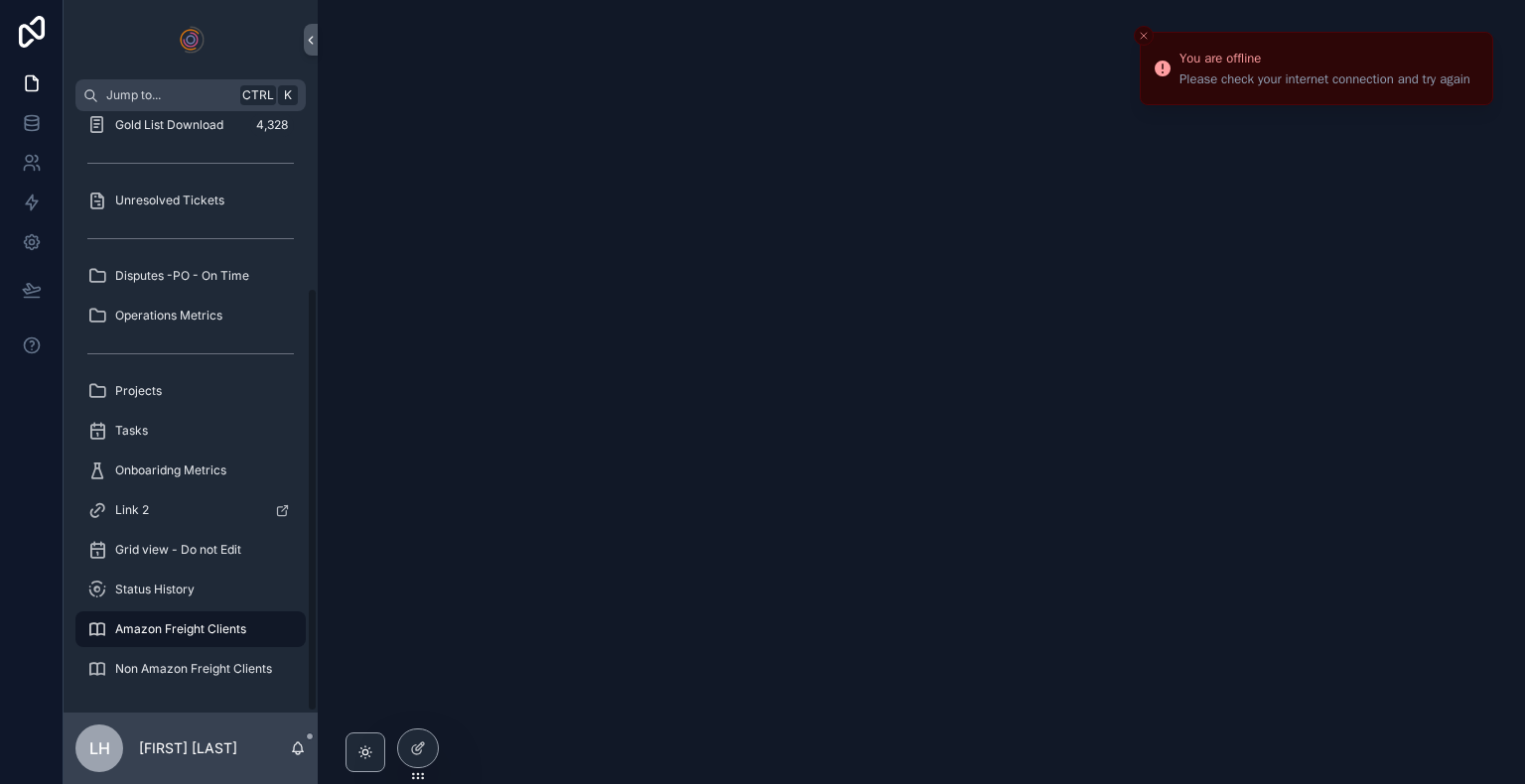 scroll, scrollTop: 251, scrollLeft: 0, axis: vertical 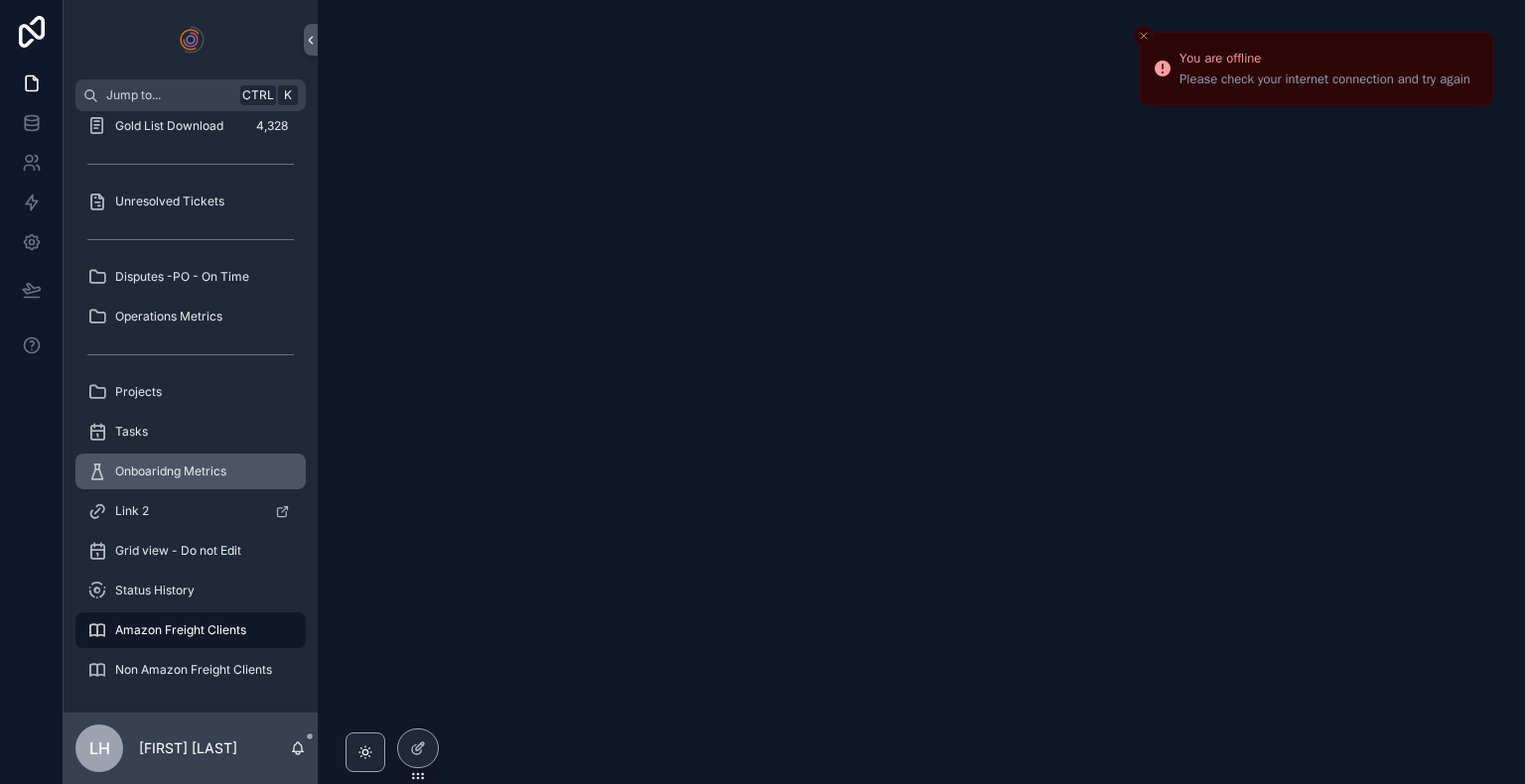 click on "Onboaridng Metrics" at bounding box center [171, 471] 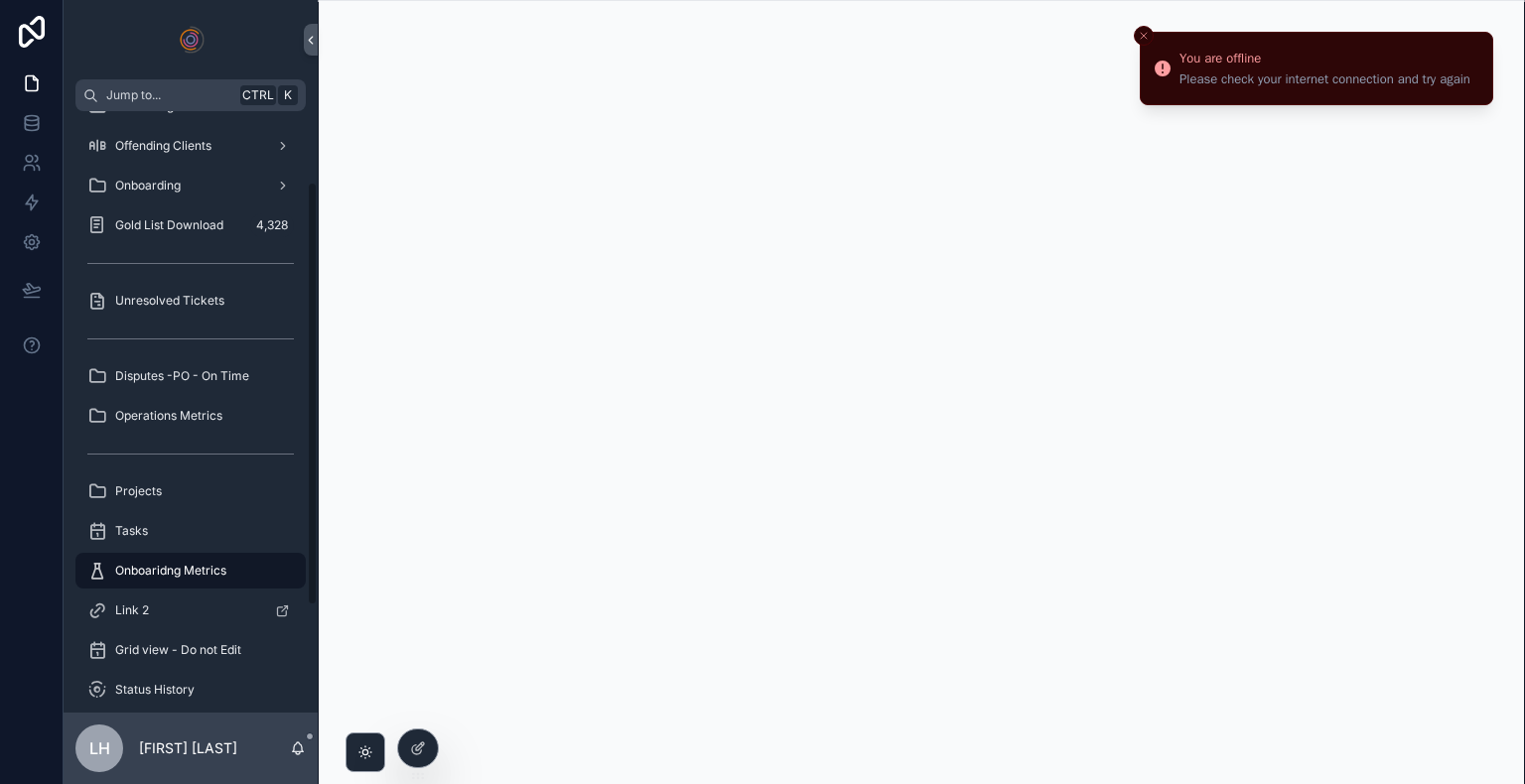 scroll, scrollTop: 0, scrollLeft: 0, axis: both 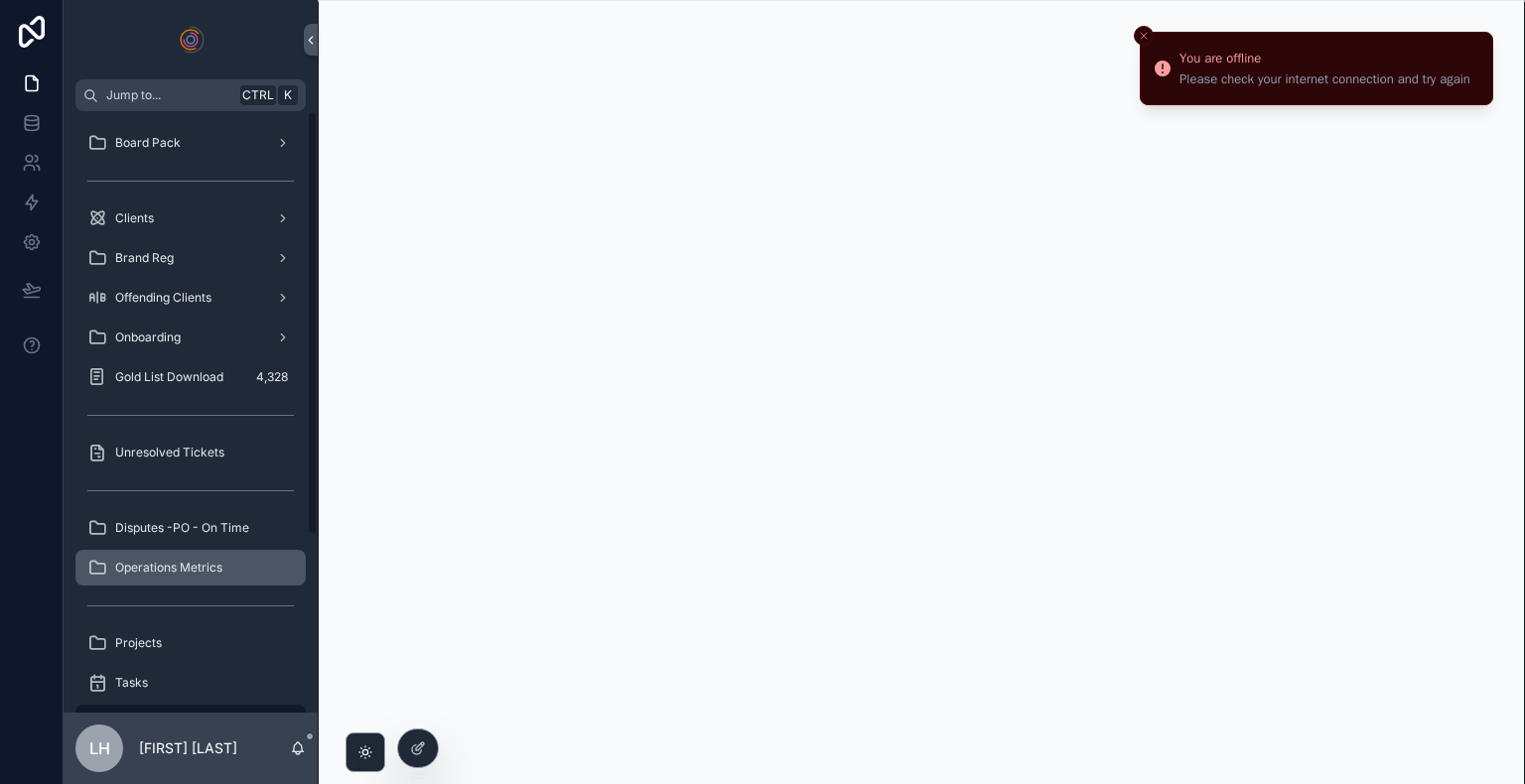 click on "Operations Metrics" at bounding box center (169, 568) 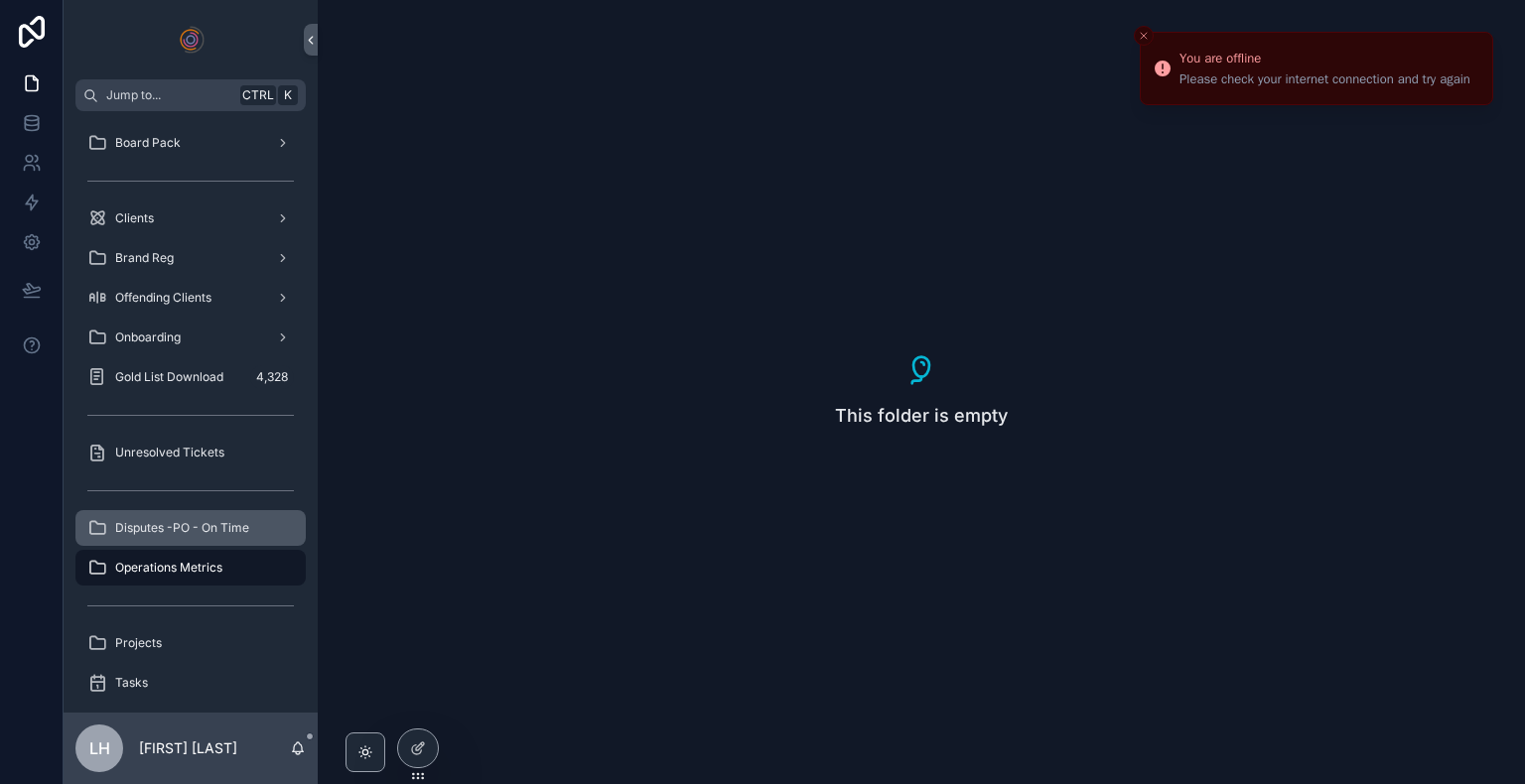 click on "Disputes -PO - On Time" at bounding box center (191, 528) 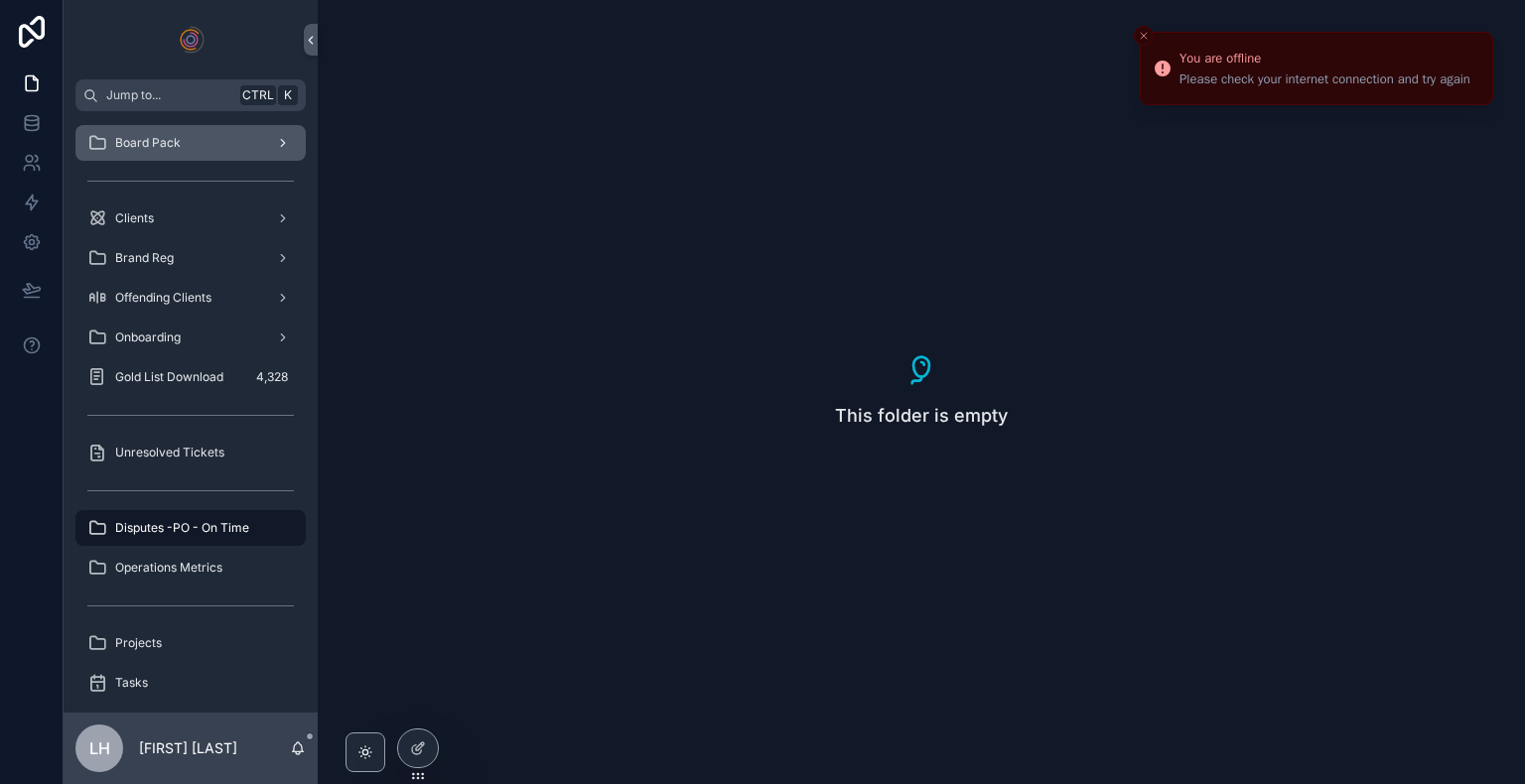 click at bounding box center (281, 143) 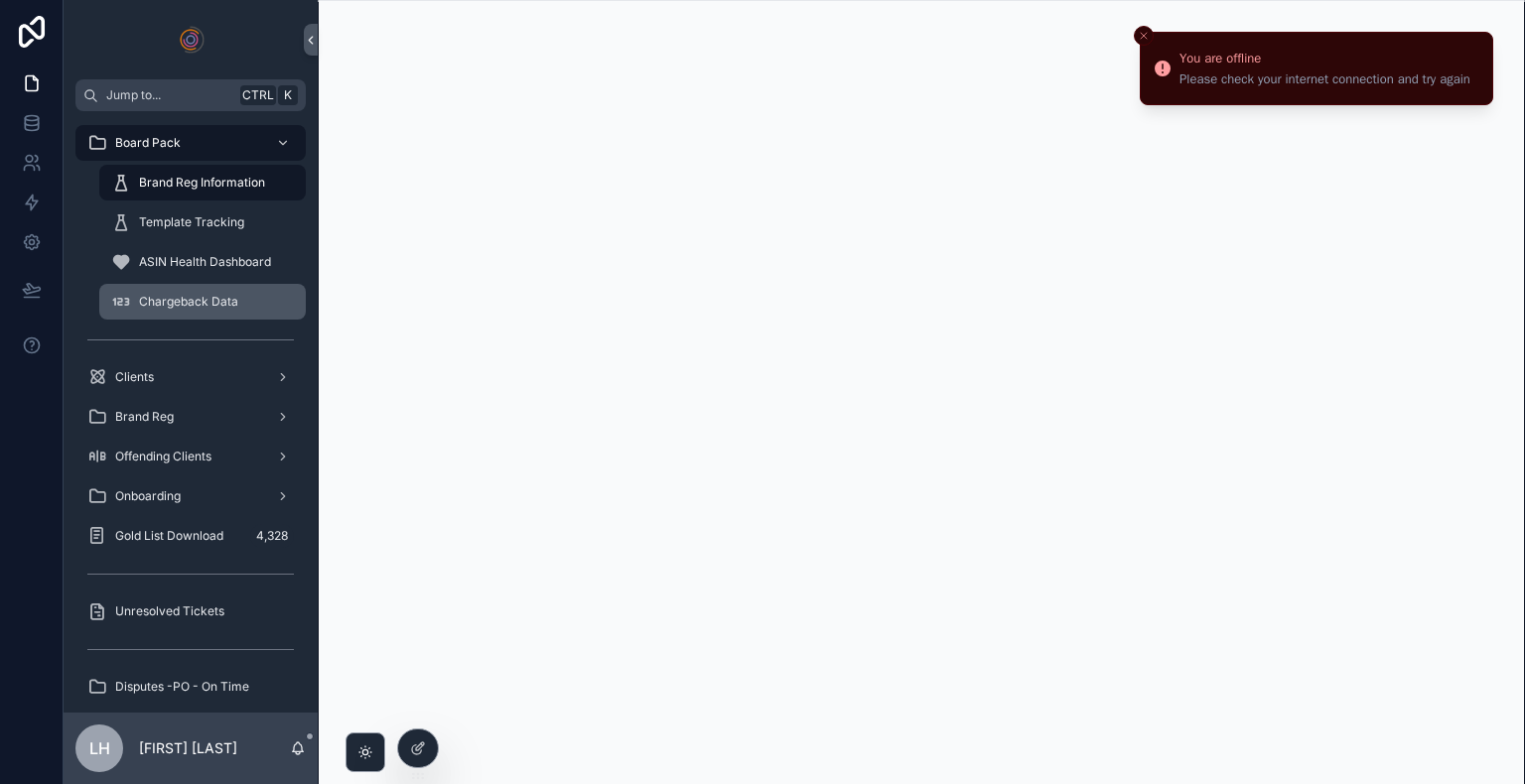 click on "Chargeback Data" at bounding box center (189, 302) 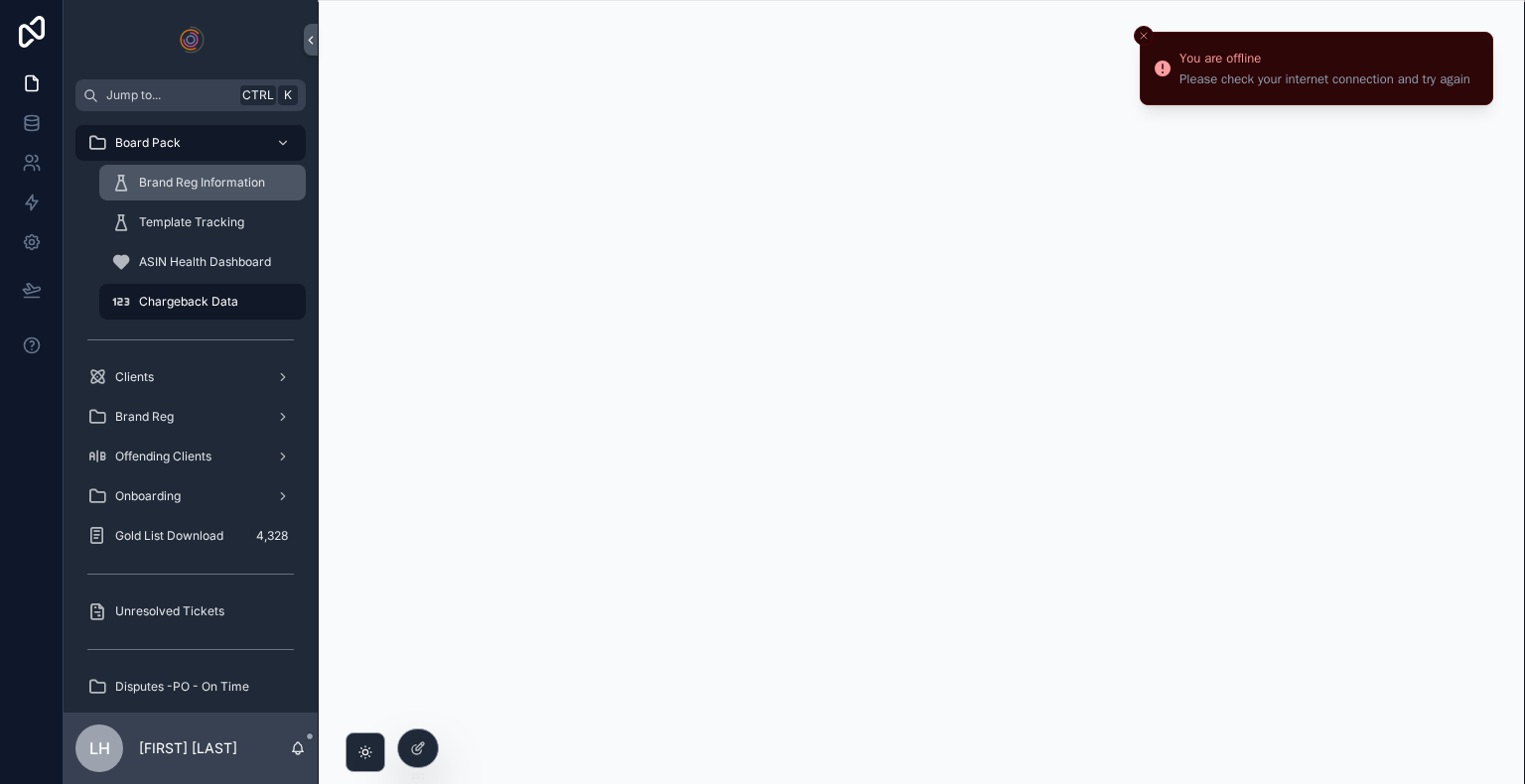 click on "Brand Reg Information" at bounding box center (202, 183) 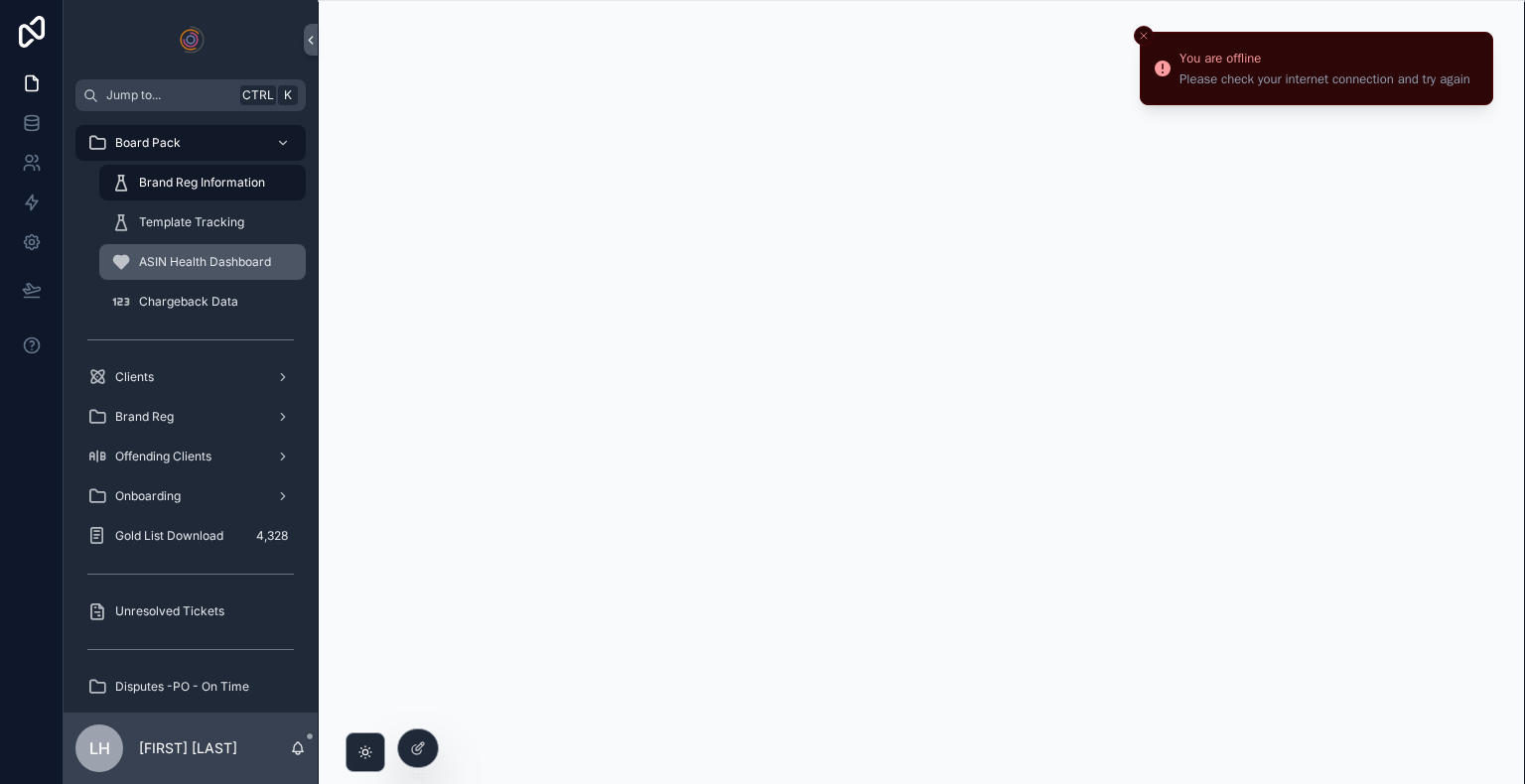 click on "ASIN Health Dashboard" at bounding box center (205, 262) 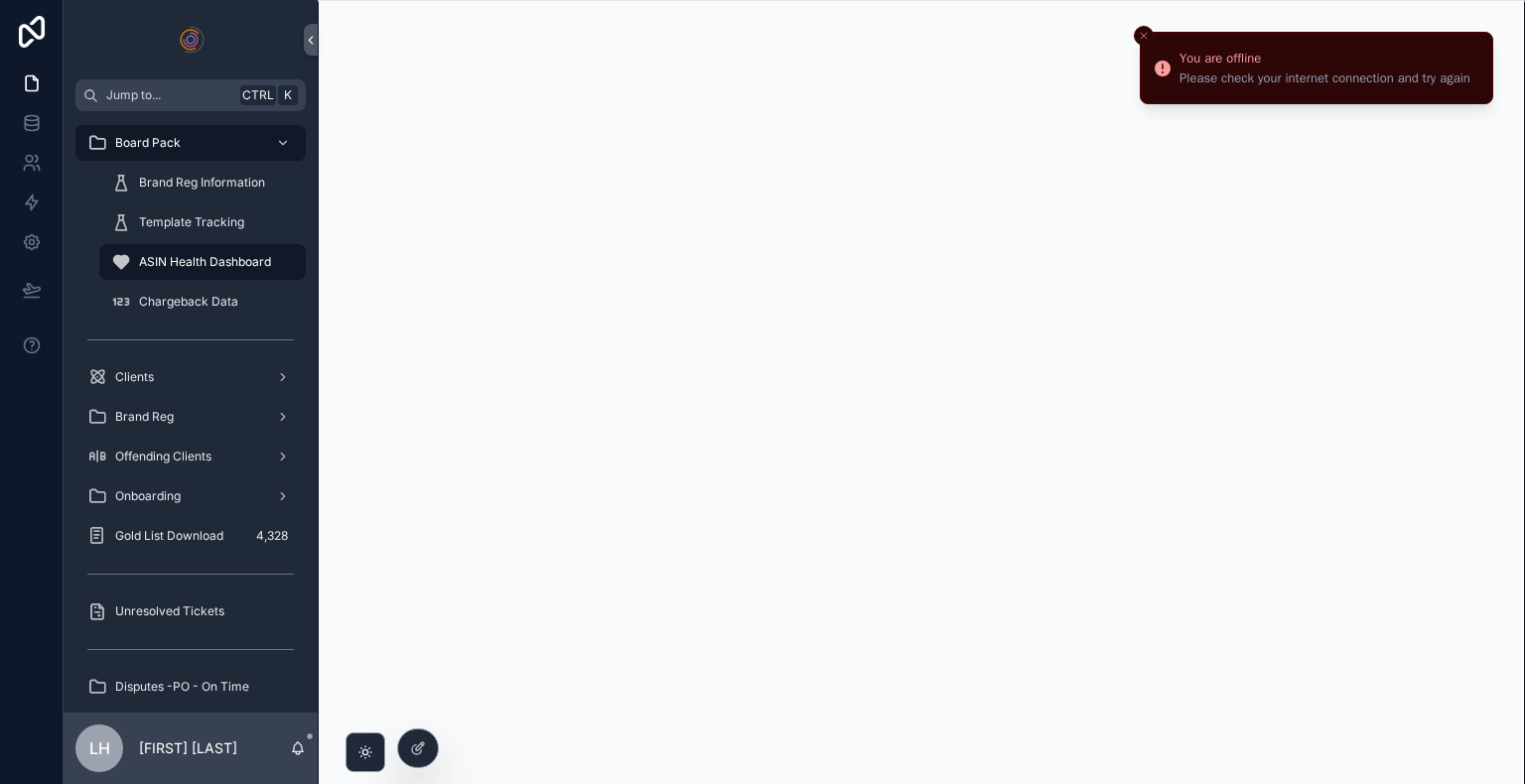 click 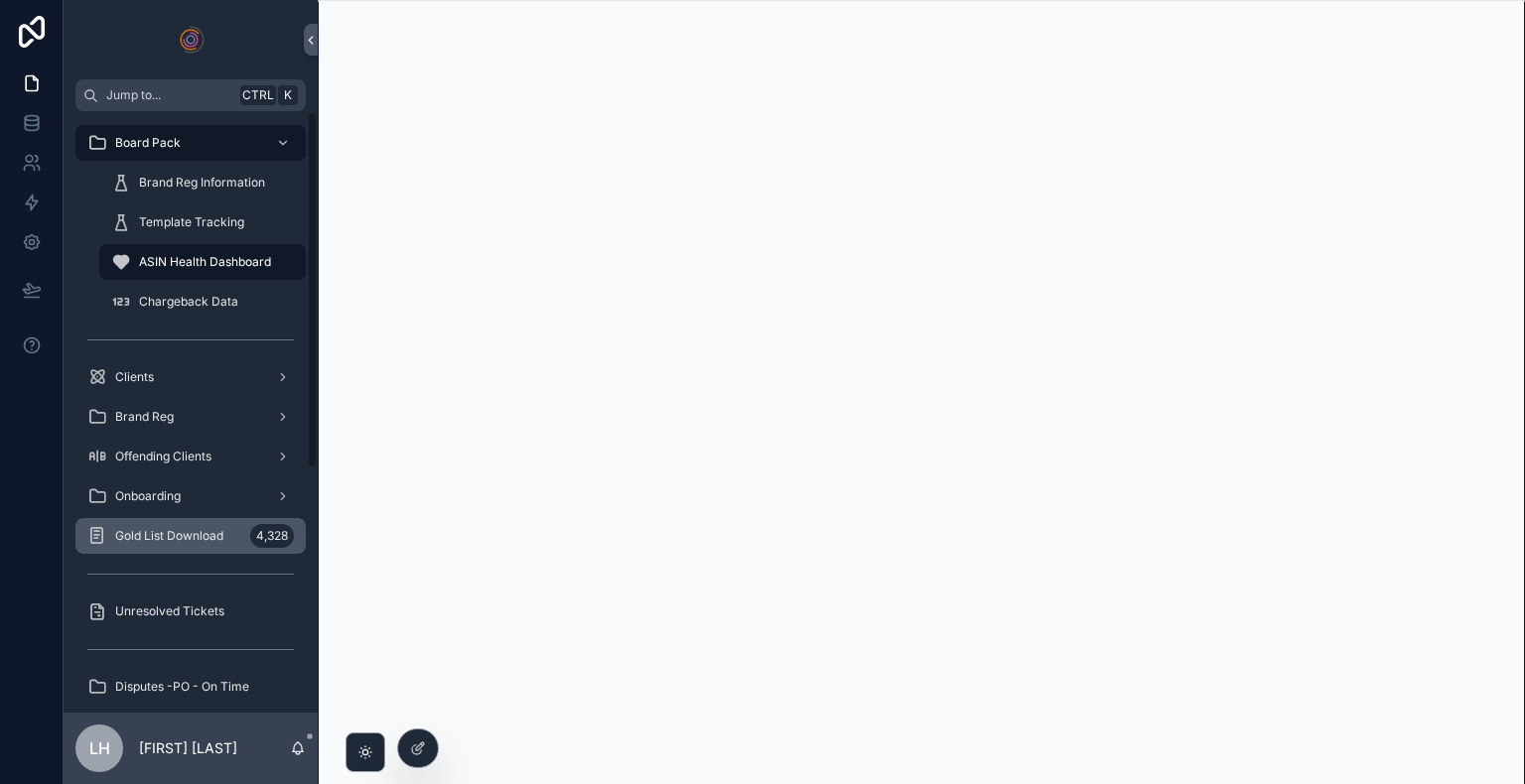 click on "Gold List Download" at bounding box center [169, 536] 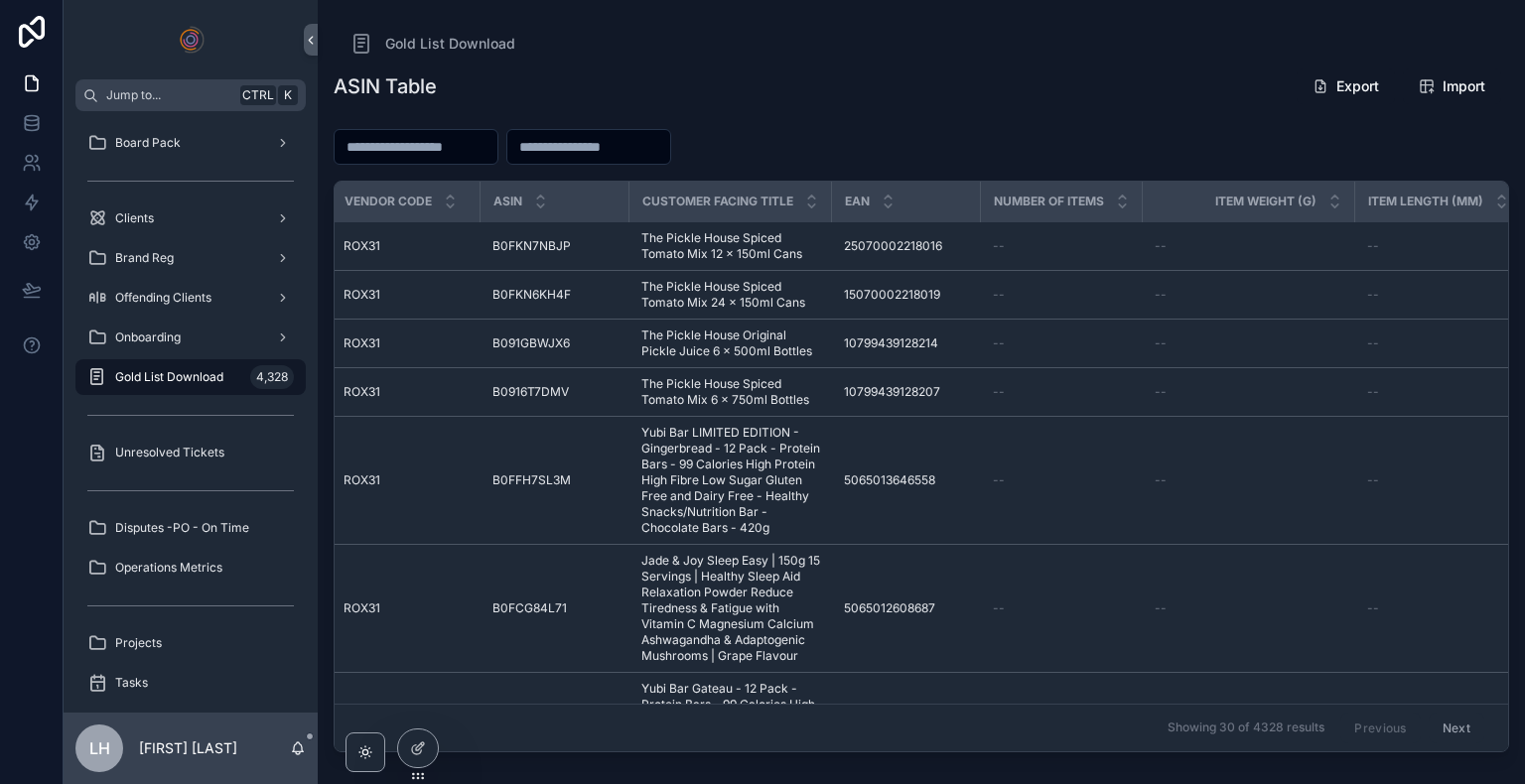 scroll, scrollTop: 0, scrollLeft: 0, axis: both 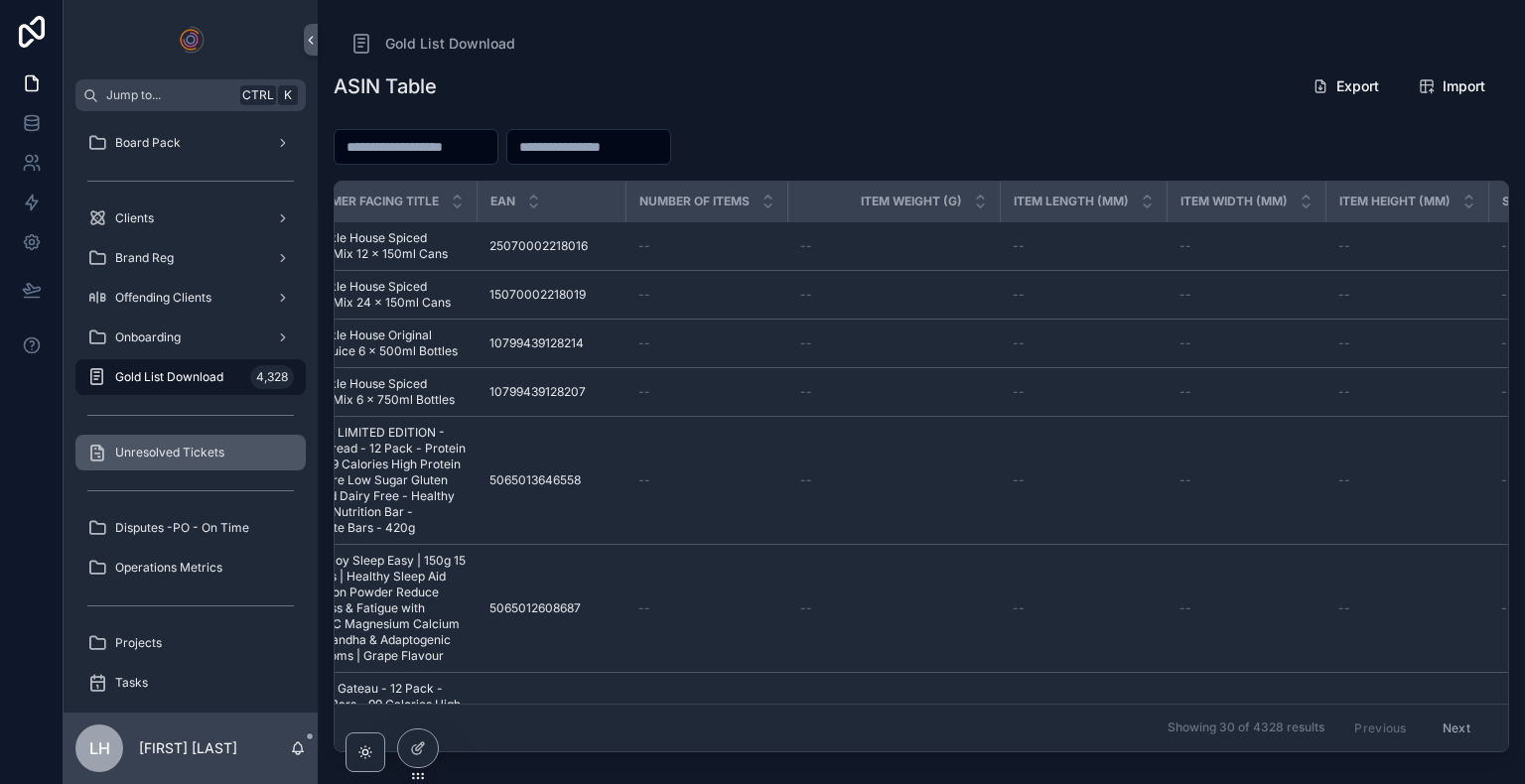 click on "Unresolved Tickets" at bounding box center (170, 453) 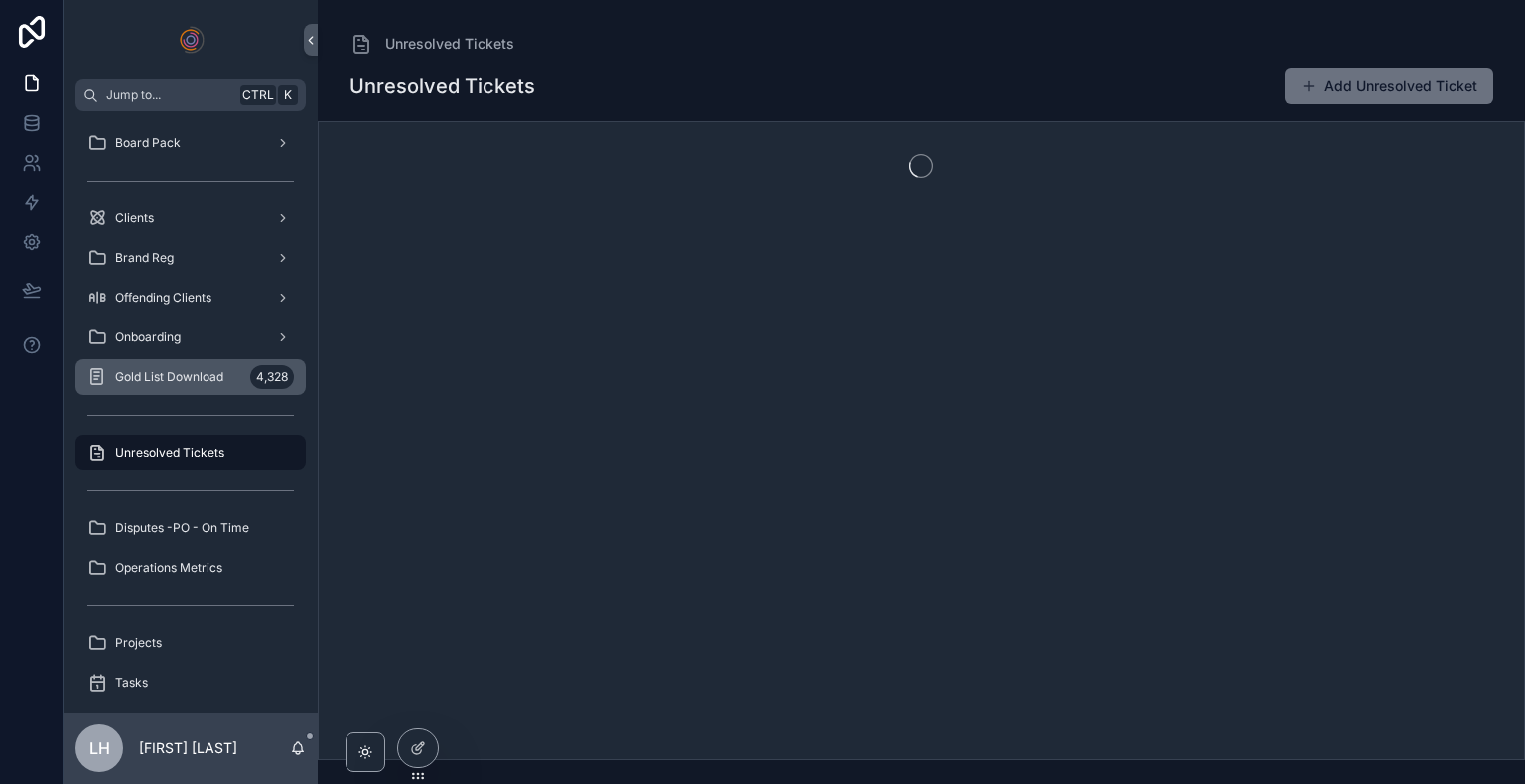 click on "Gold List Download" at bounding box center (169, 377) 